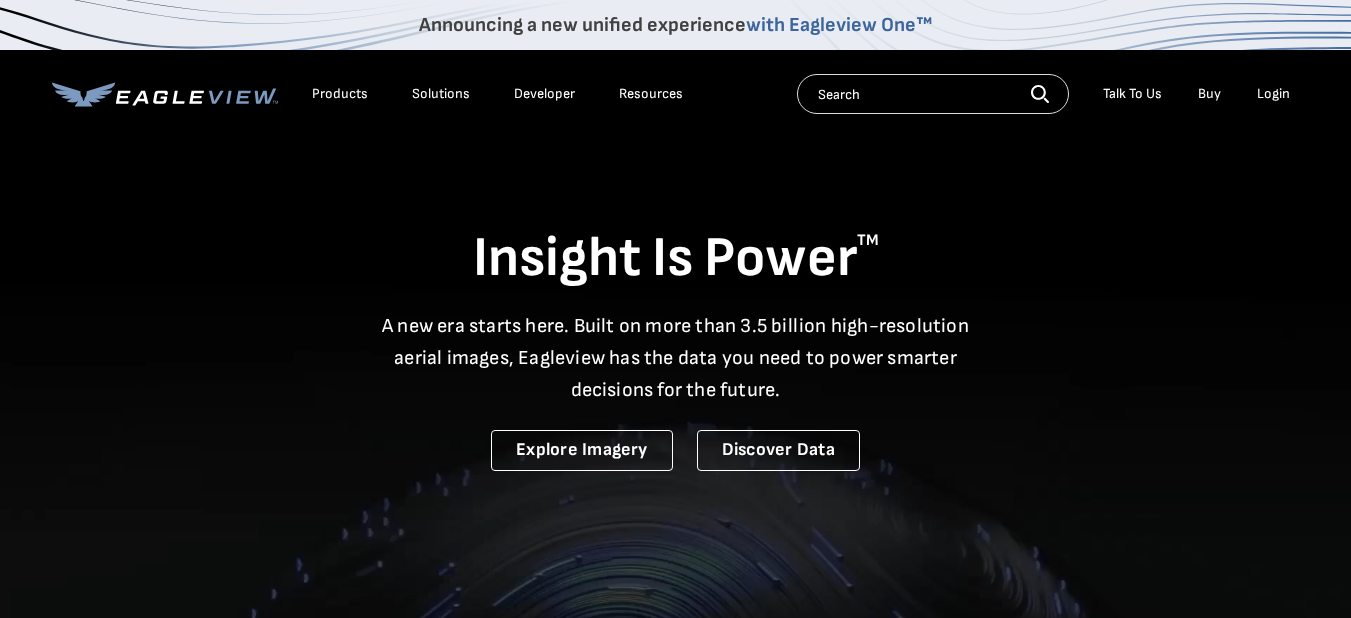 scroll, scrollTop: 0, scrollLeft: 0, axis: both 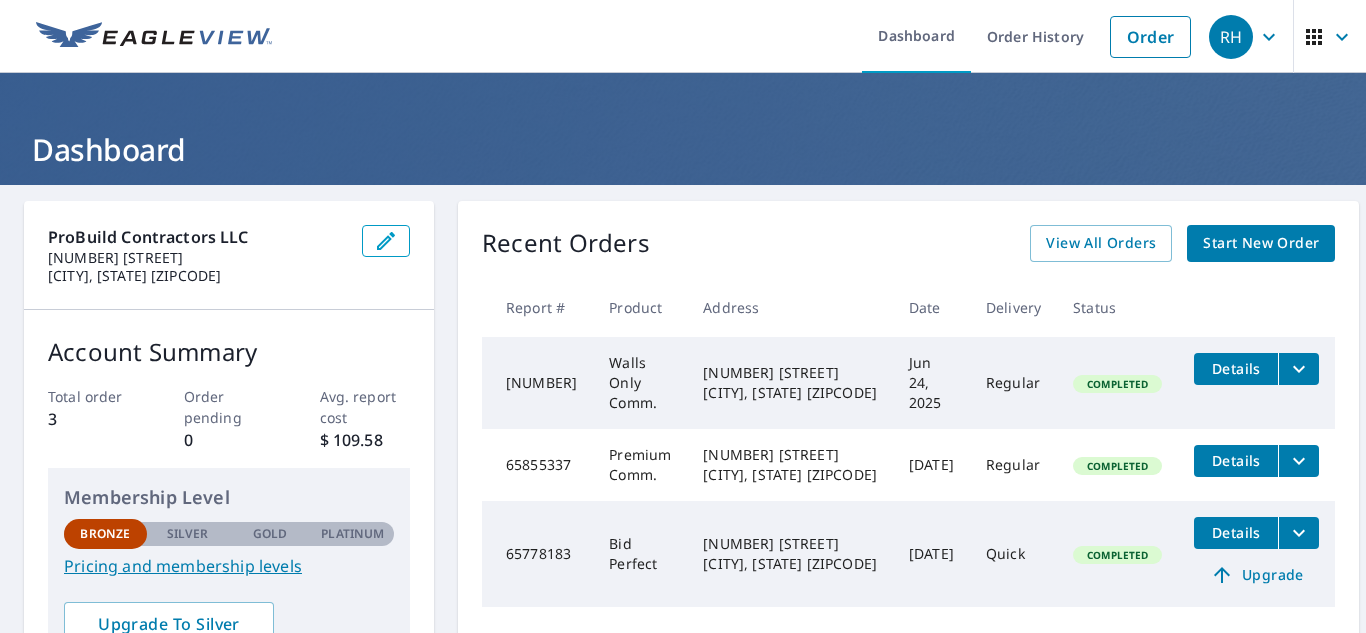 click on "Start New Order" at bounding box center [1261, 243] 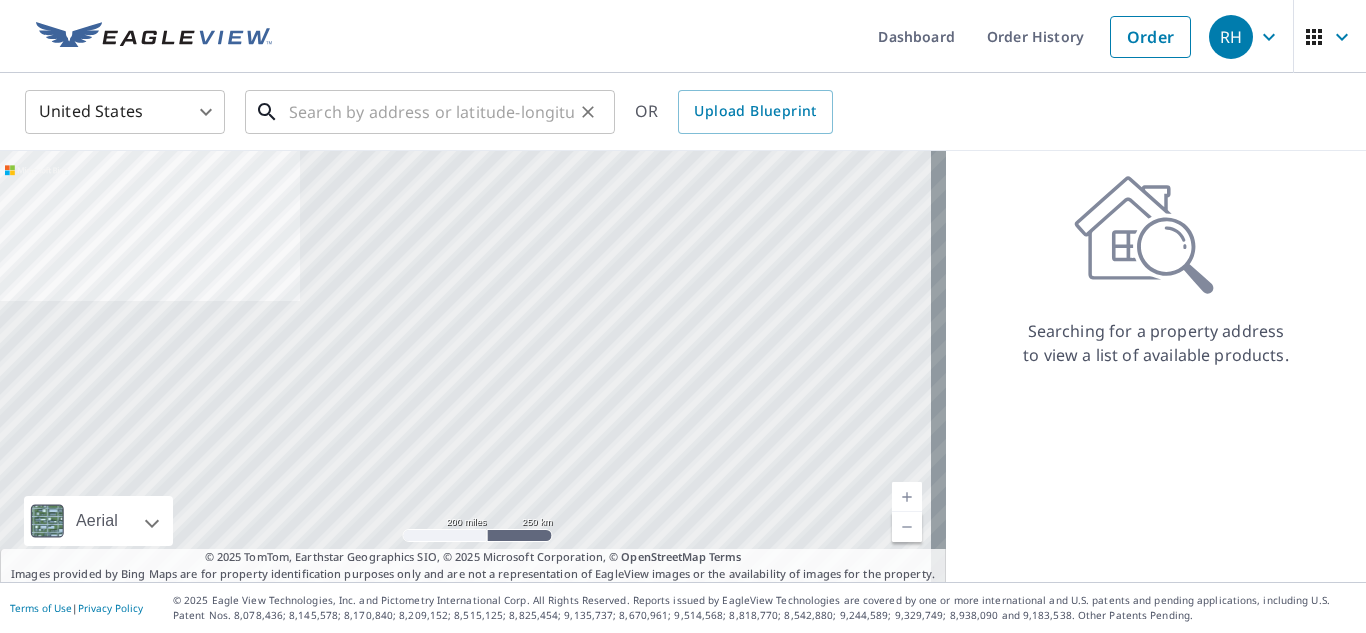 click at bounding box center [431, 112] 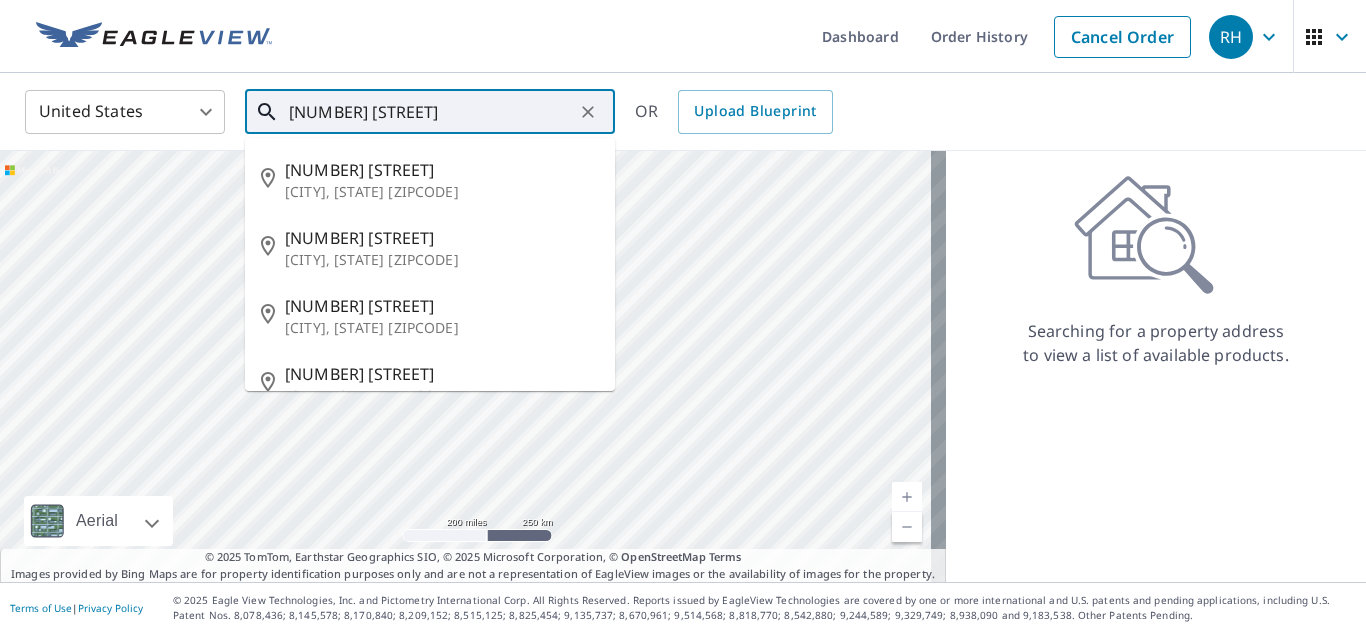 click on "[NUMBER] [STREET]" at bounding box center [431, 112] 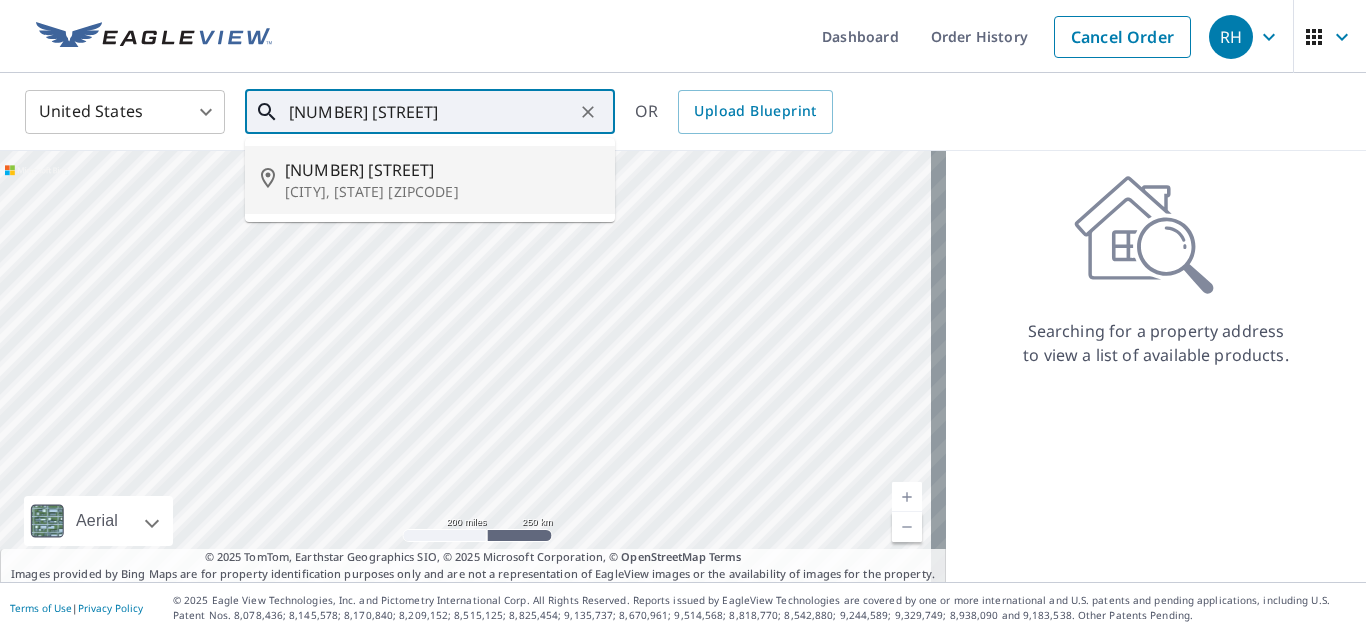 click on "[NUMBER] [STREET]" at bounding box center [442, 170] 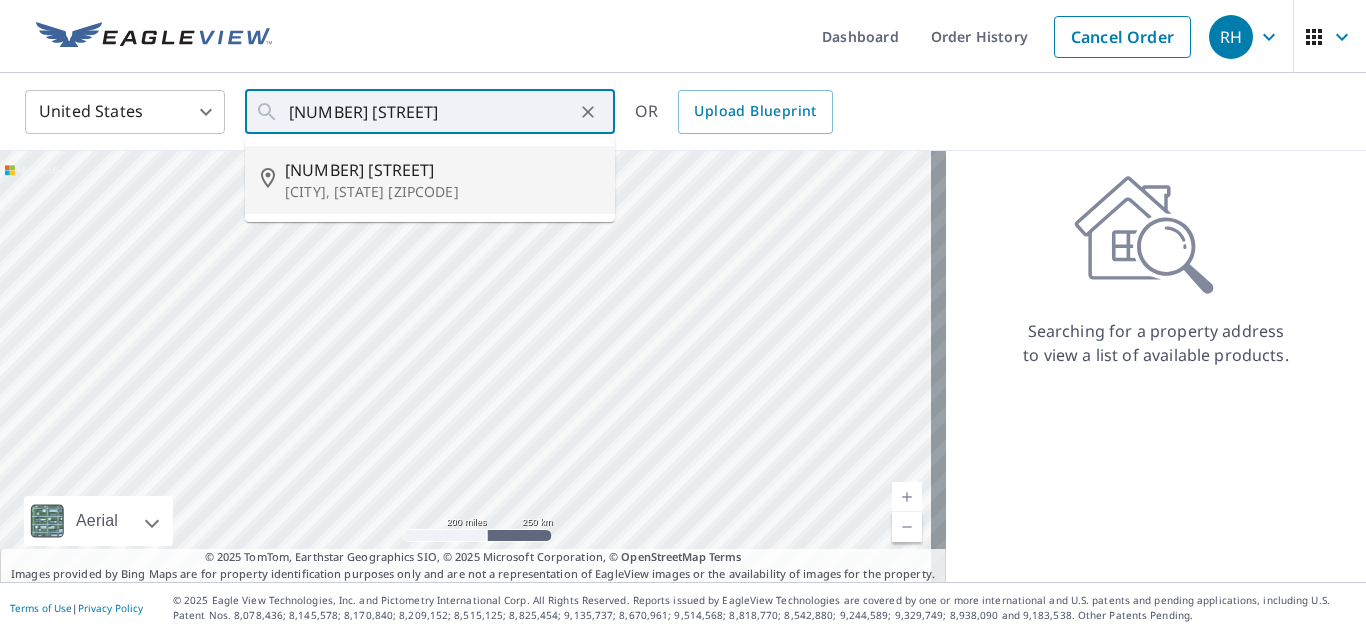 type on "[NUMBER] [STREET] [CITY], [STATE] [ZIPCODE]" 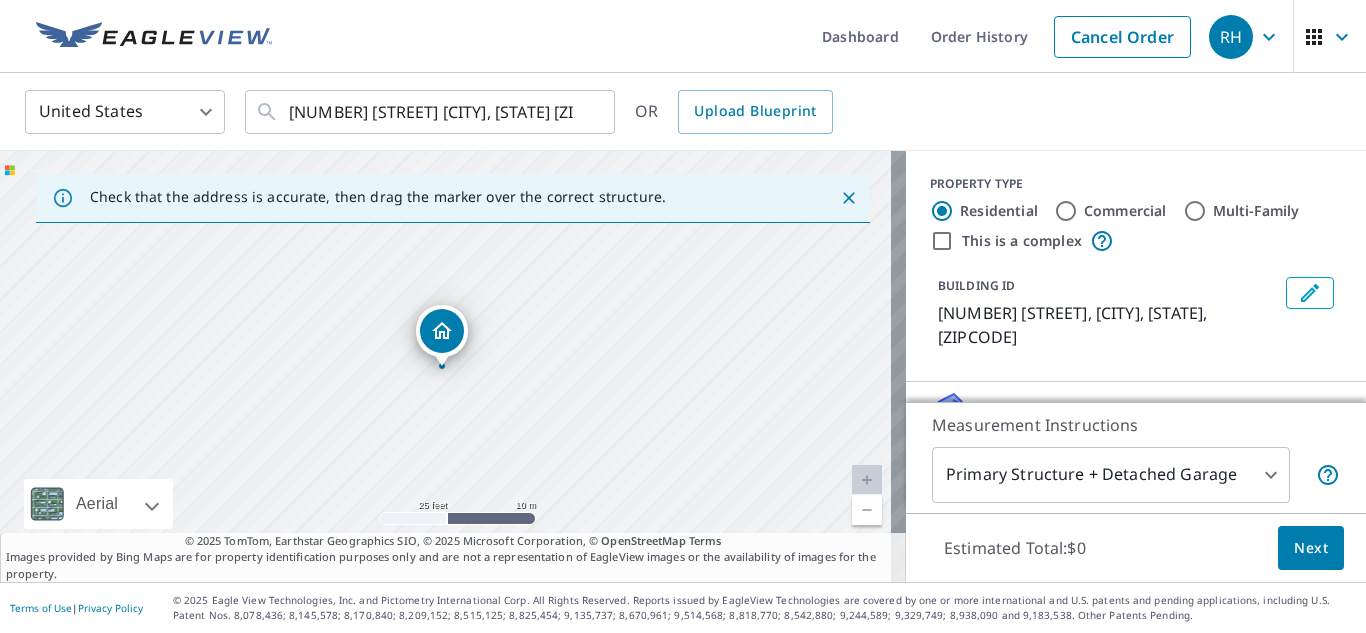 drag, startPoint x: 330, startPoint y: 380, endPoint x: 435, endPoint y: 394, distance: 105.92922 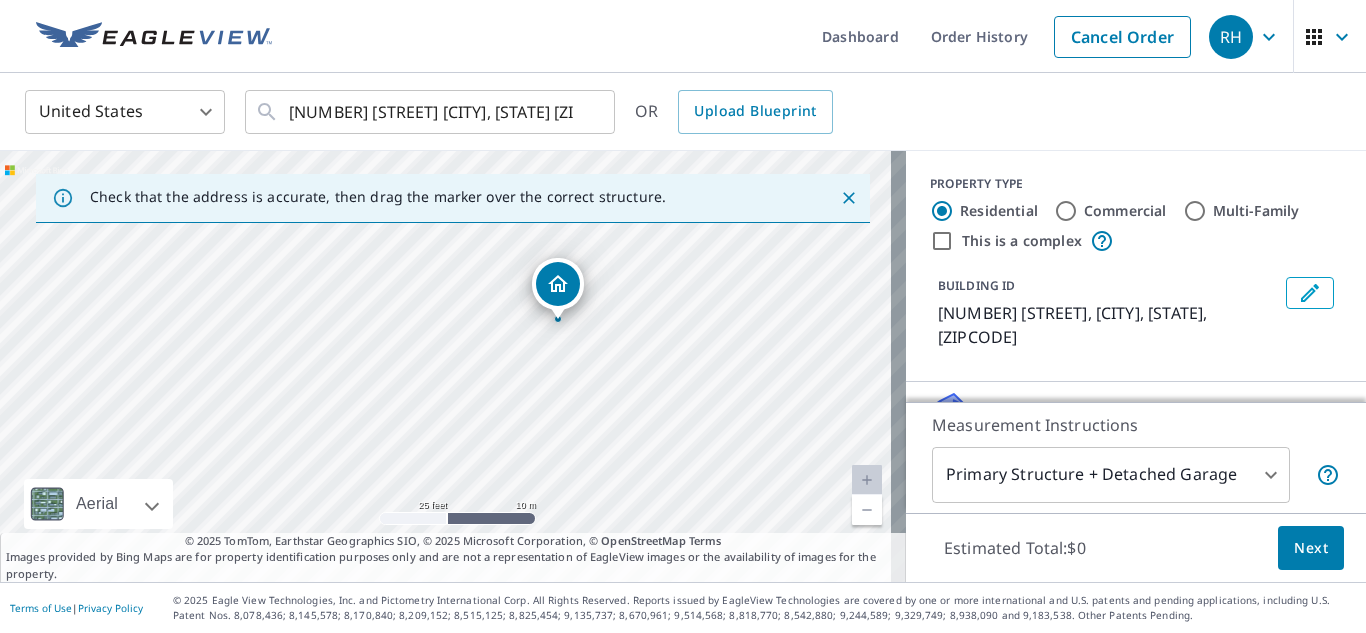 drag, startPoint x: 303, startPoint y: 388, endPoint x: 419, endPoint y: 341, distance: 125.1599 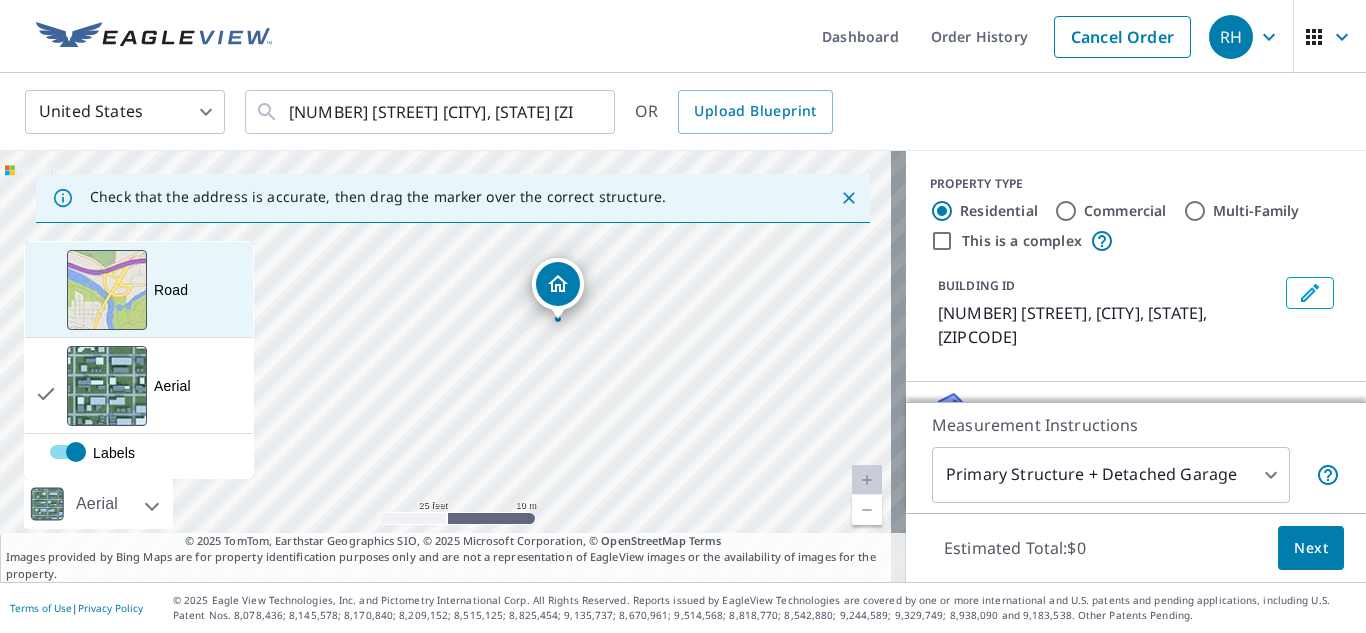click at bounding box center [107, 290] 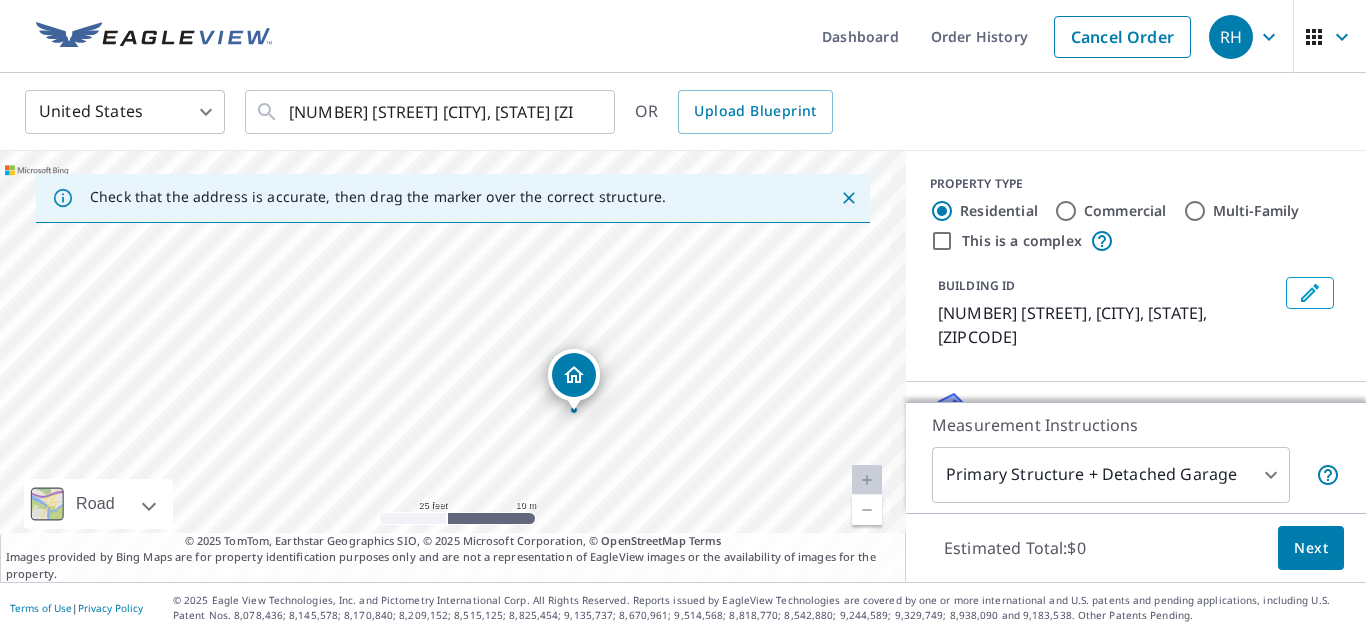 drag, startPoint x: 421, startPoint y: 268, endPoint x: 447, endPoint y: 353, distance: 88.88757 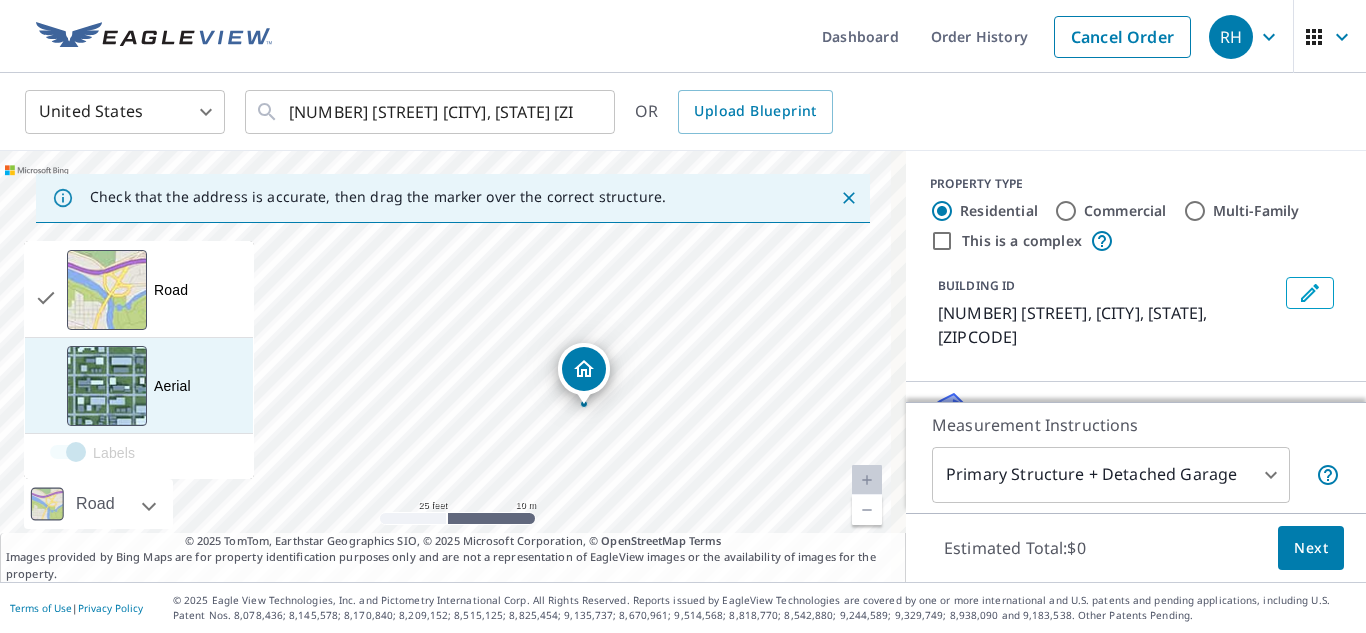 click on "Aerial A detailed look from above" at bounding box center (139, 386) 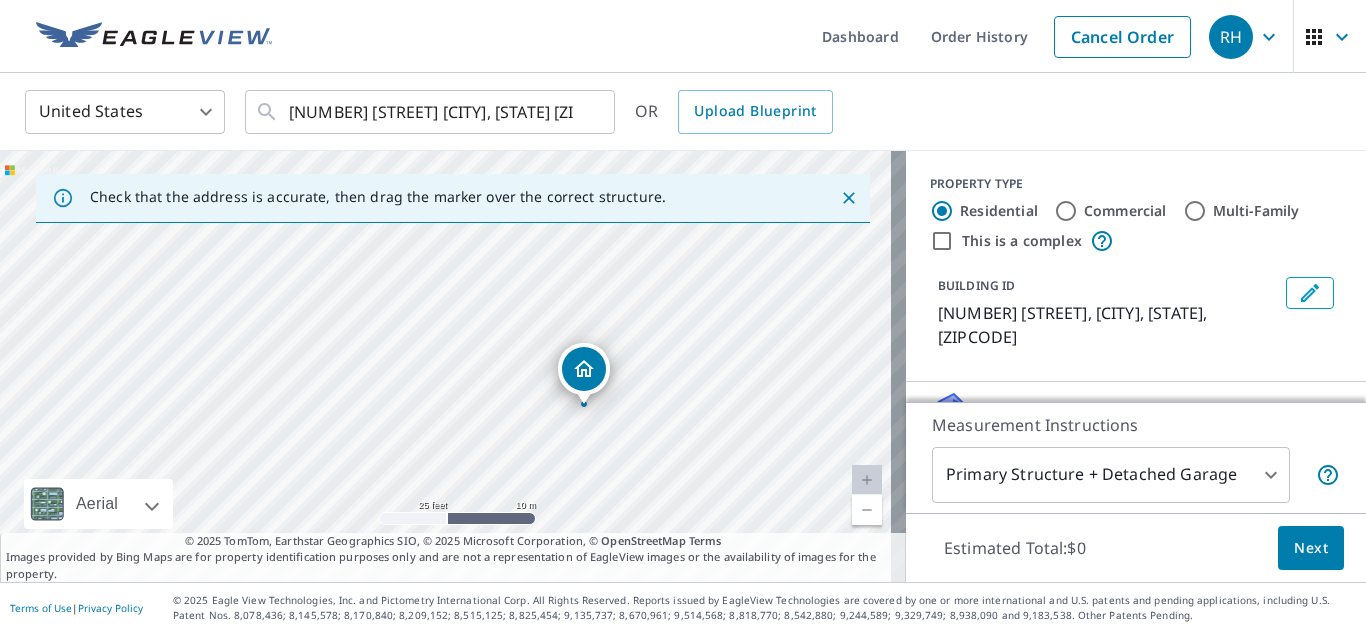 scroll, scrollTop: 100, scrollLeft: 0, axis: vertical 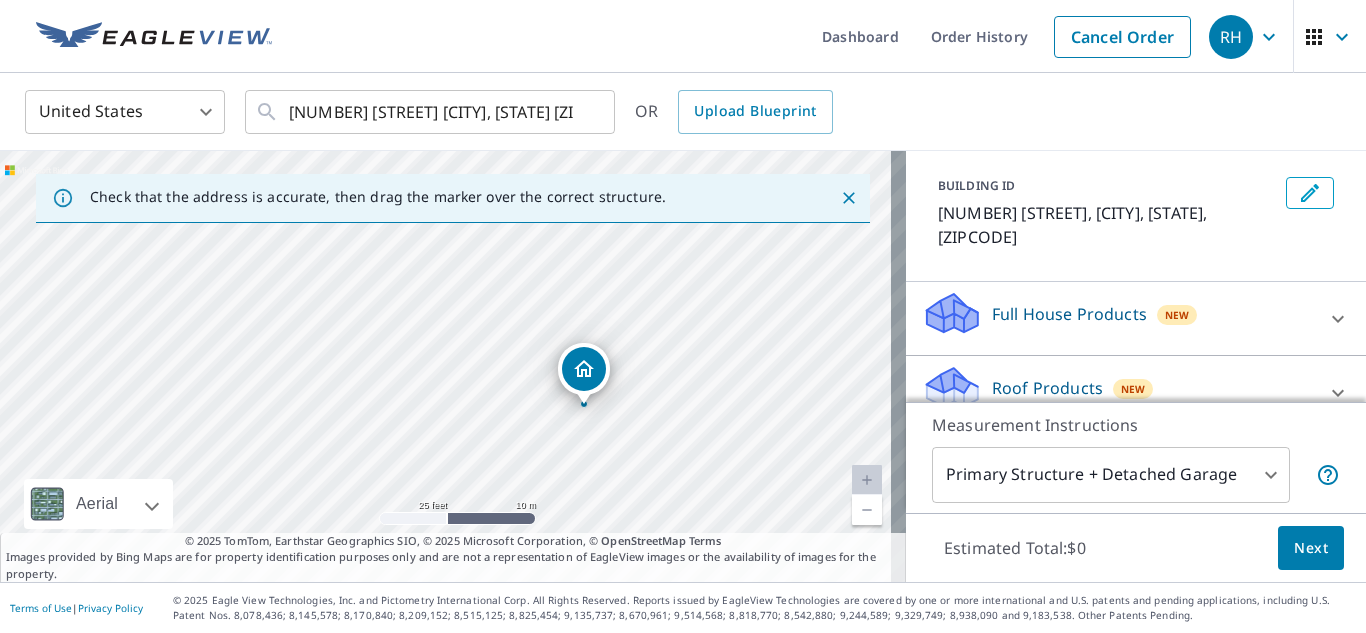 click 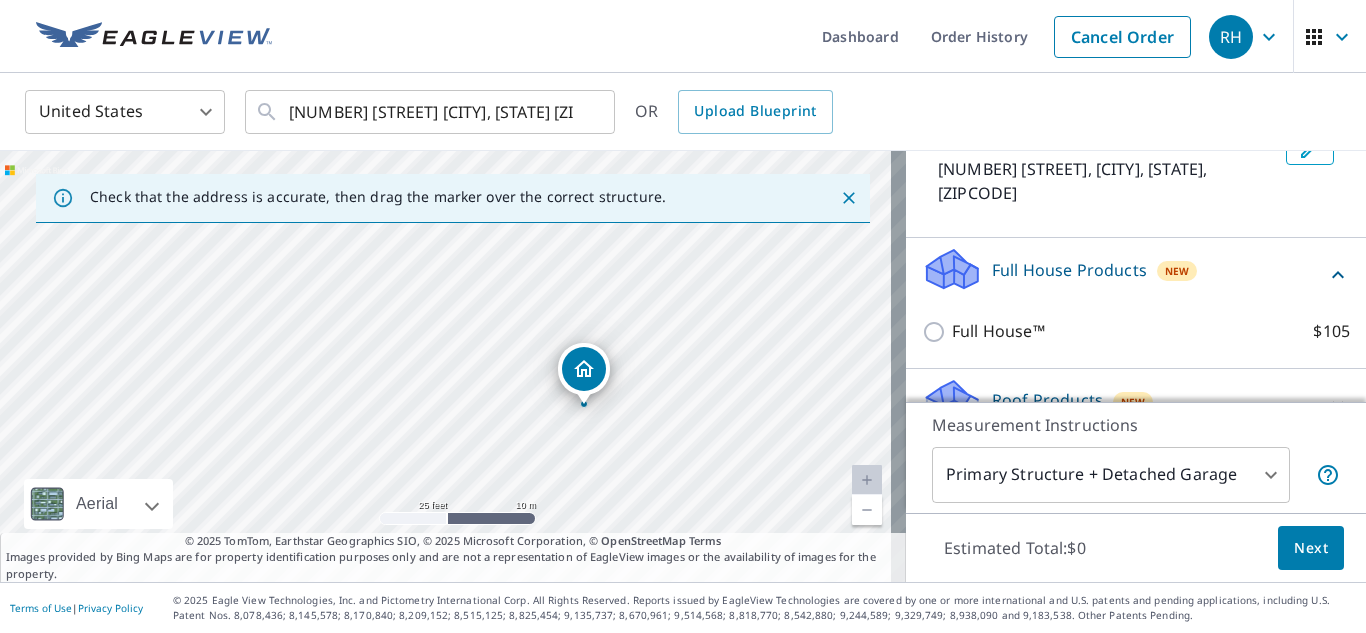 scroll, scrollTop: 109, scrollLeft: 0, axis: vertical 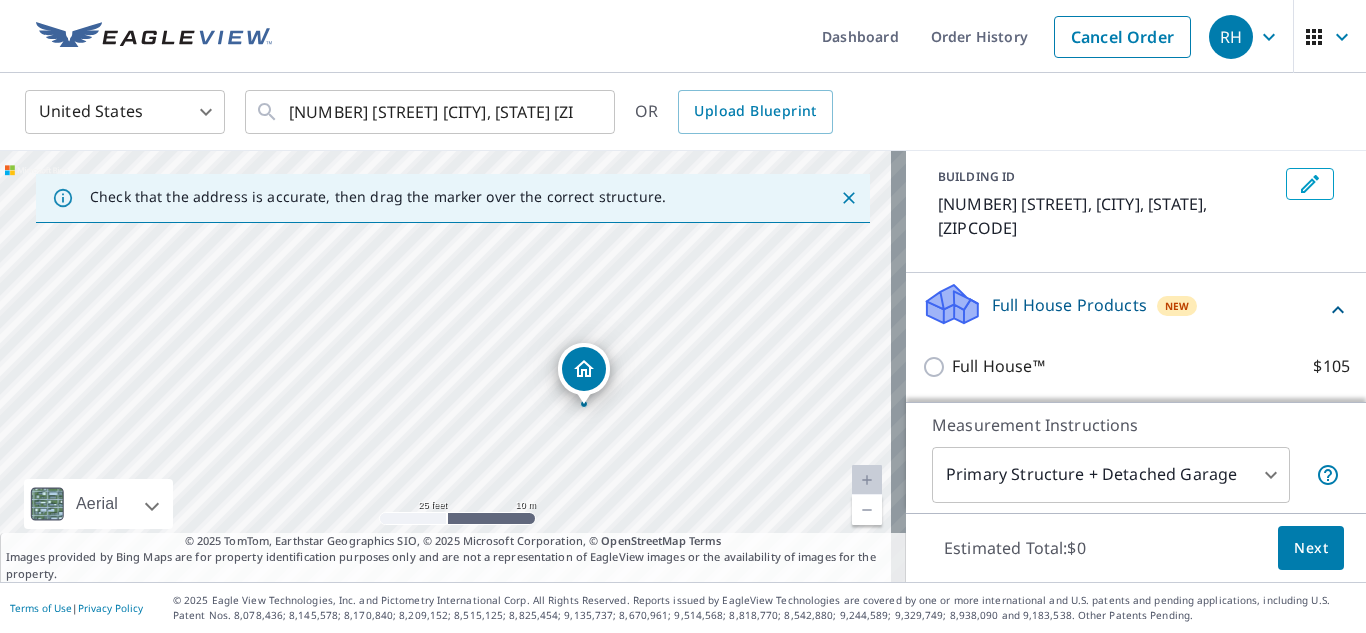 click on "[NUMBER] [STREET] [CITY], [STATE] [ZIPCODE]
Dashboard Order History Cancel Order RH United States US ​ [NUMBER] [STREET] [CITY], [STATE] [ZIPCODE] ​ OR Upload Blueprint Check that the address is accurate, then drag the marker over the correct structure. [NUMBER] [STREET] [CITY], [STATE] [ZIPCODE] Aerial Road A standard road map Aerial A detailed look from above Labels Labels 25 feet 10 m © 2025 TomTom, © Vexcel Imaging, © 2025 Microsoft Corporation,  © OpenStreetMap Terms © 2025 TomTom, Earthstar Geographics SIO, © 2025 Microsoft Corporation, ©   OpenStreetMap   Terms Images provided by Bing Maps are for property identification purposes only and are not a representation of EagleView images or the availability of images for the property. PROPERTY TYPE Residential Commercial Multi-Family This is a complex BUILDING ID [NUMBER] [STREET], [CITY], [STATE], [ZIPCODE] Full House Products New Full House™ $105 Roof Products New Premium $32.75 - $87 QuickSquares™ $18 Gutter $13.75 Bid Perfect™ $18 Solar Products New Inform Essentials+ $63.25 Inform Advanced $79 $30" at bounding box center [683, 316] 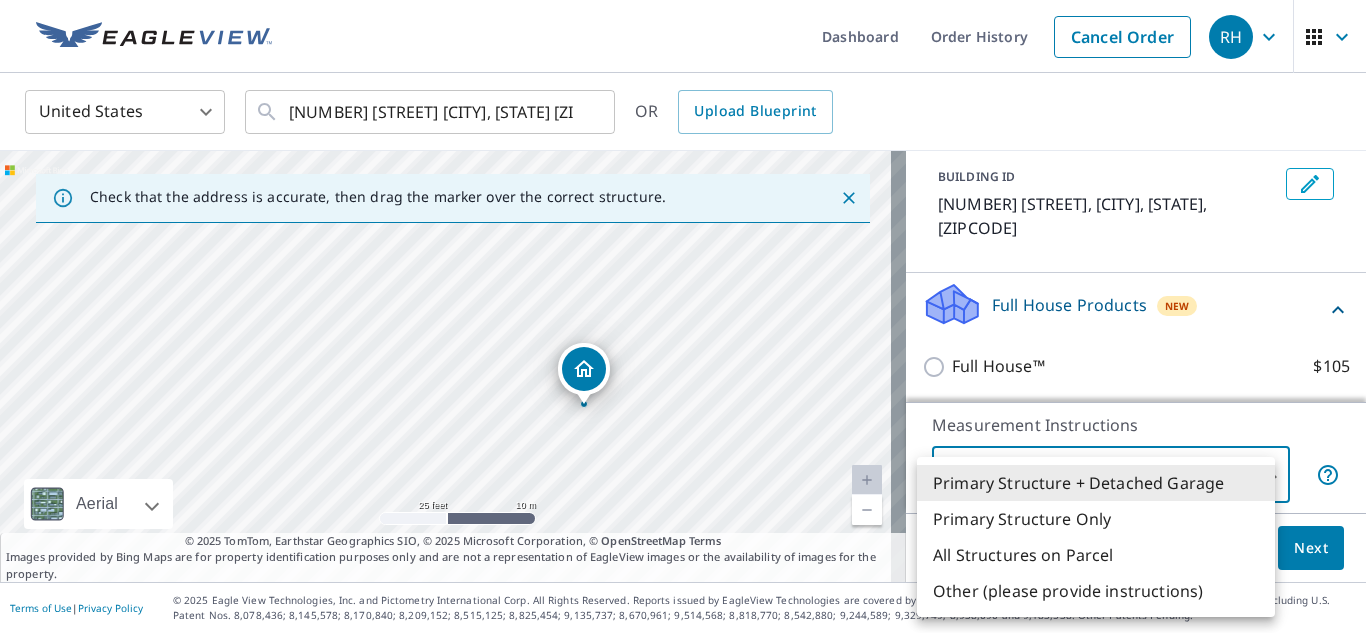 click on "Primary Structure Only" at bounding box center [1096, 519] 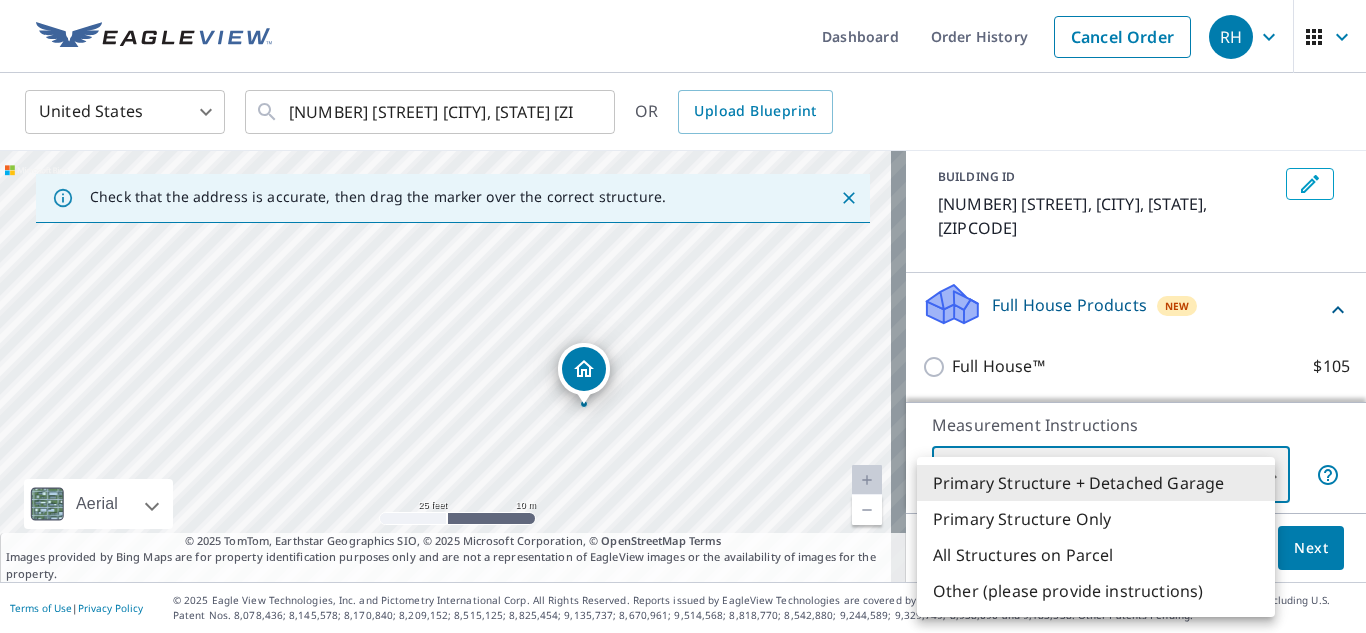type on "2" 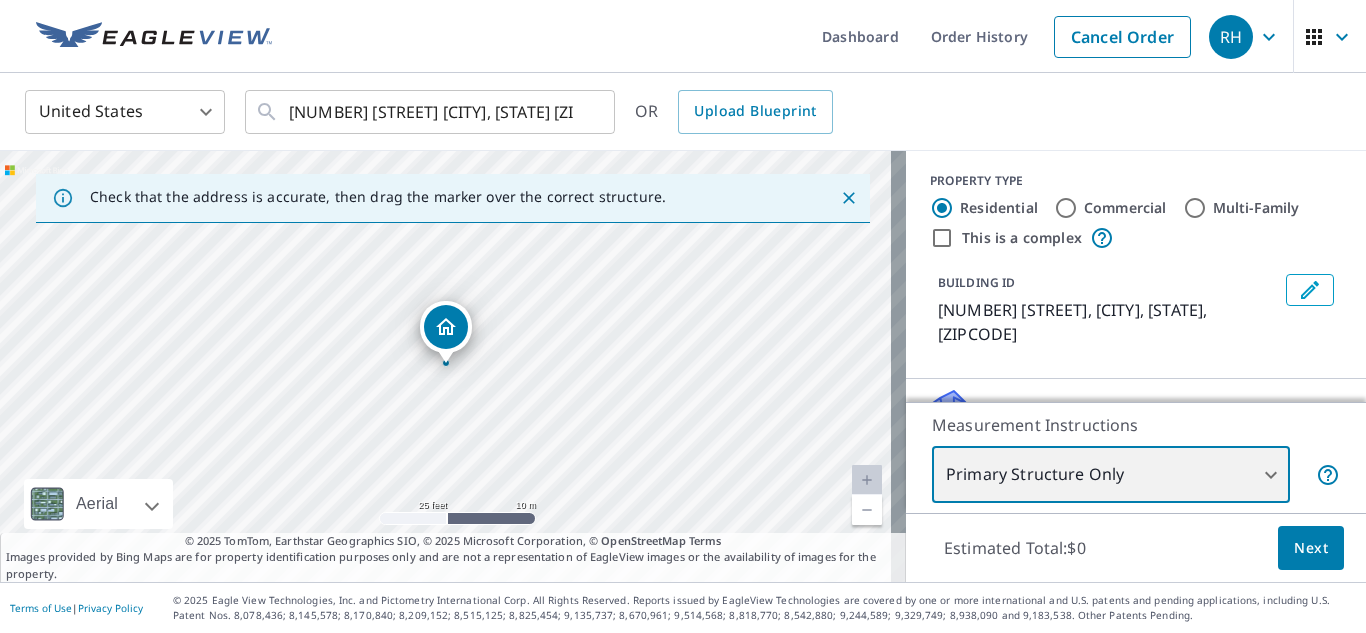 scroll, scrollTop: 0, scrollLeft: 0, axis: both 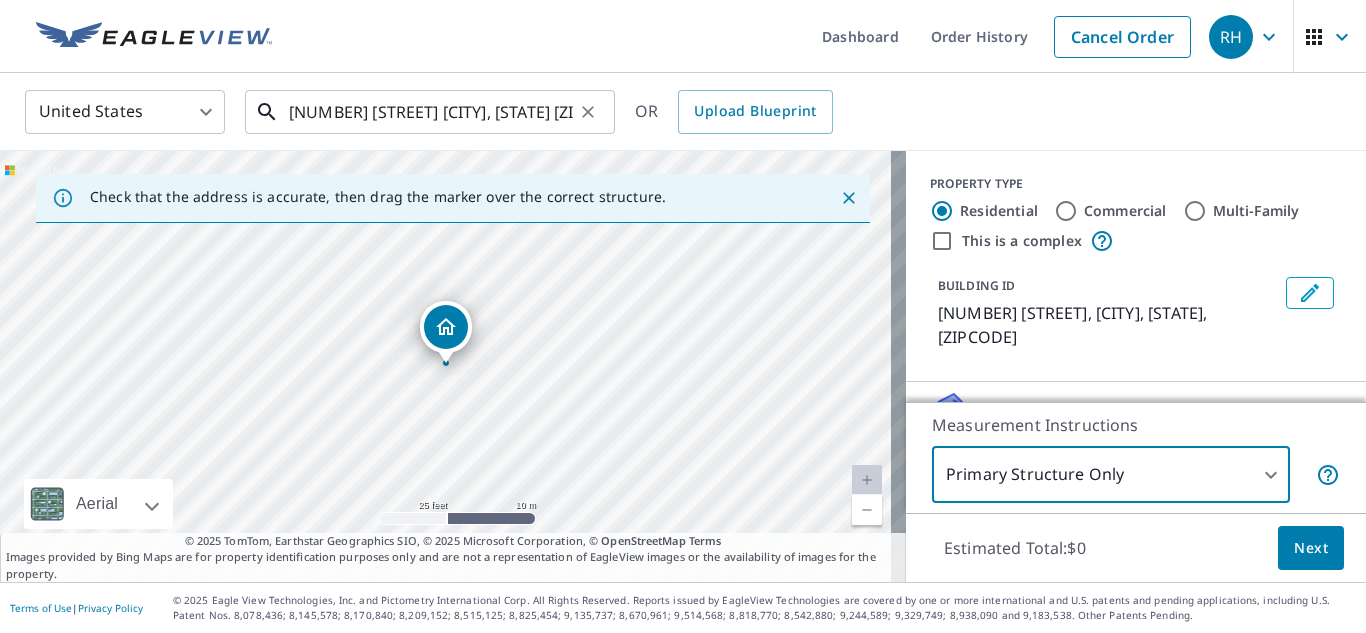 click on "[NUMBER] [STREET] [CITY], [STATE] [ZIPCODE]" at bounding box center [431, 112] 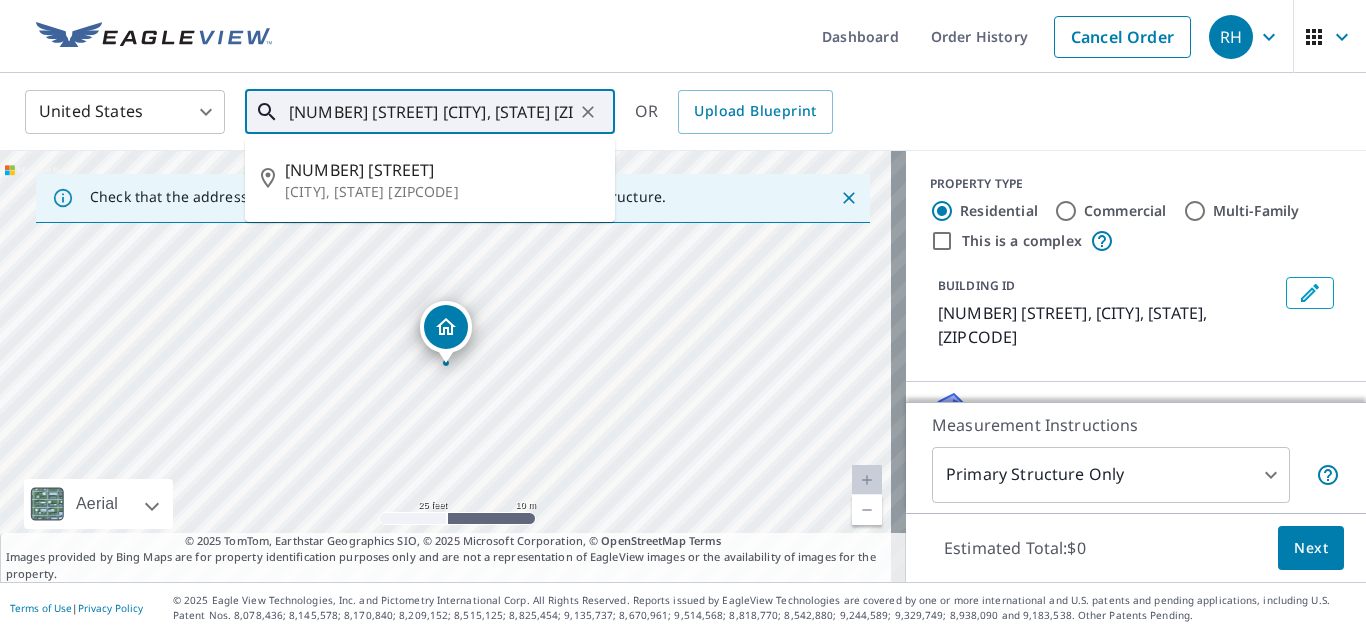 type on "[NUMBER] [STREET] [CITY], [STATE] [ZIPCODE]" 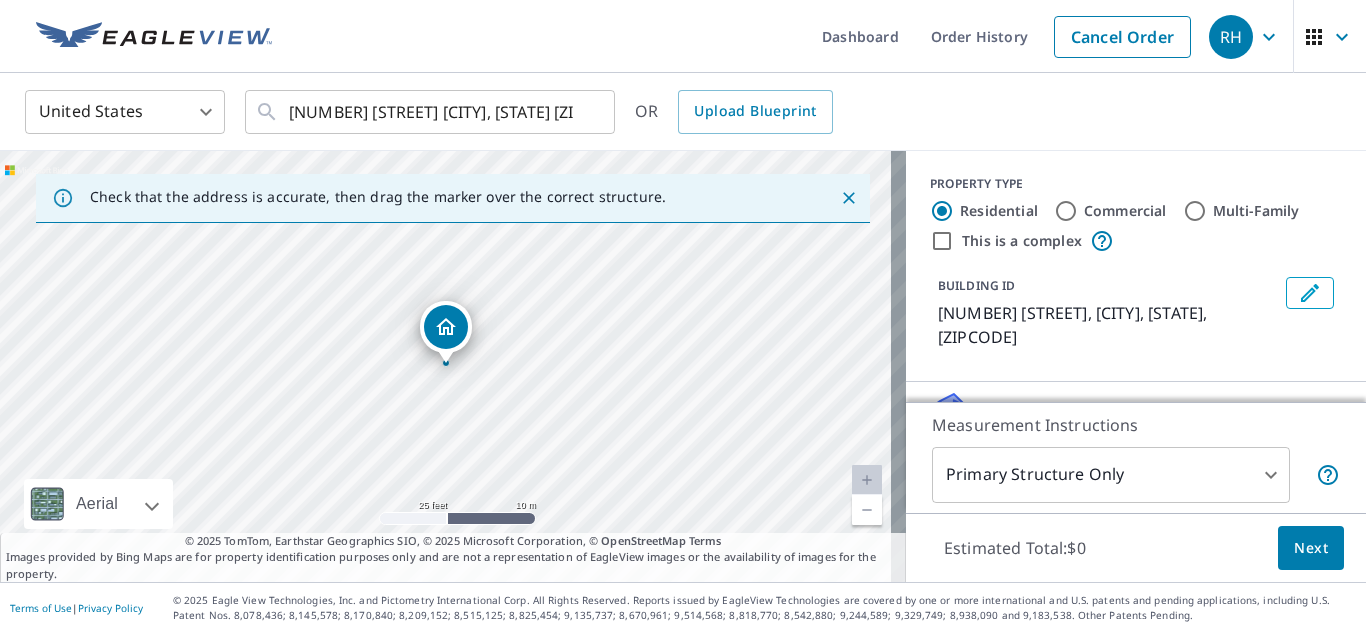 click on "Dashboard Order History Cancel Order" at bounding box center [742, 36] 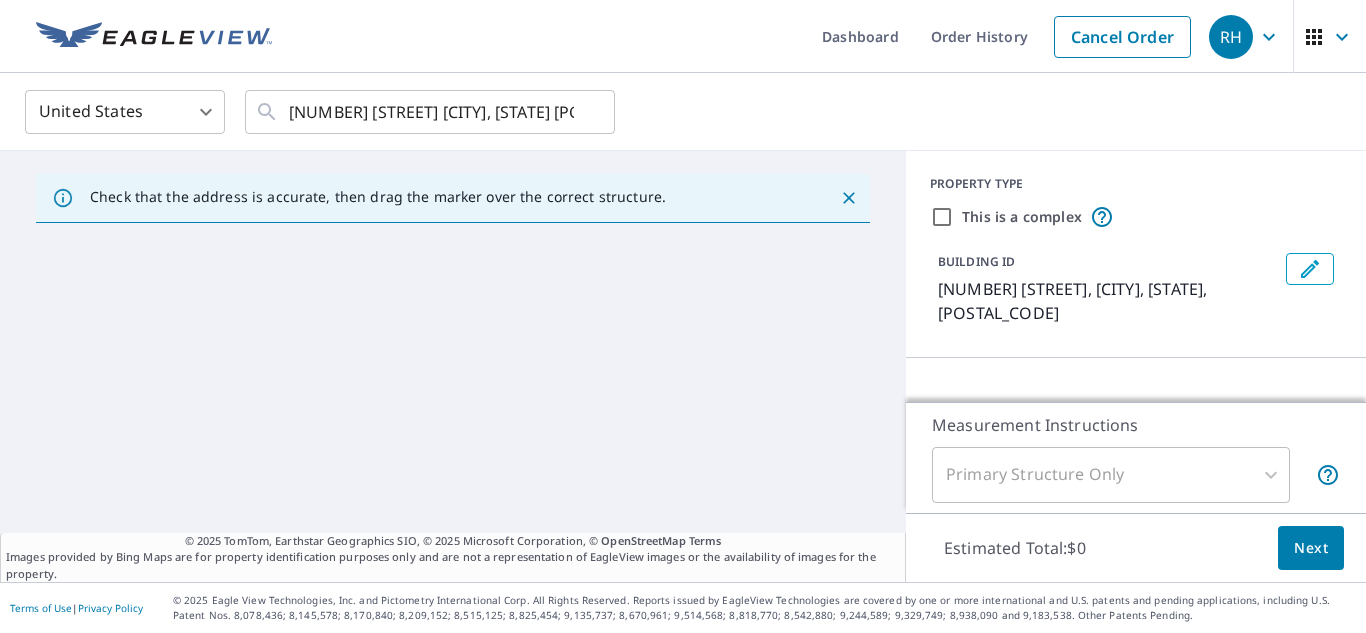 scroll, scrollTop: 0, scrollLeft: 0, axis: both 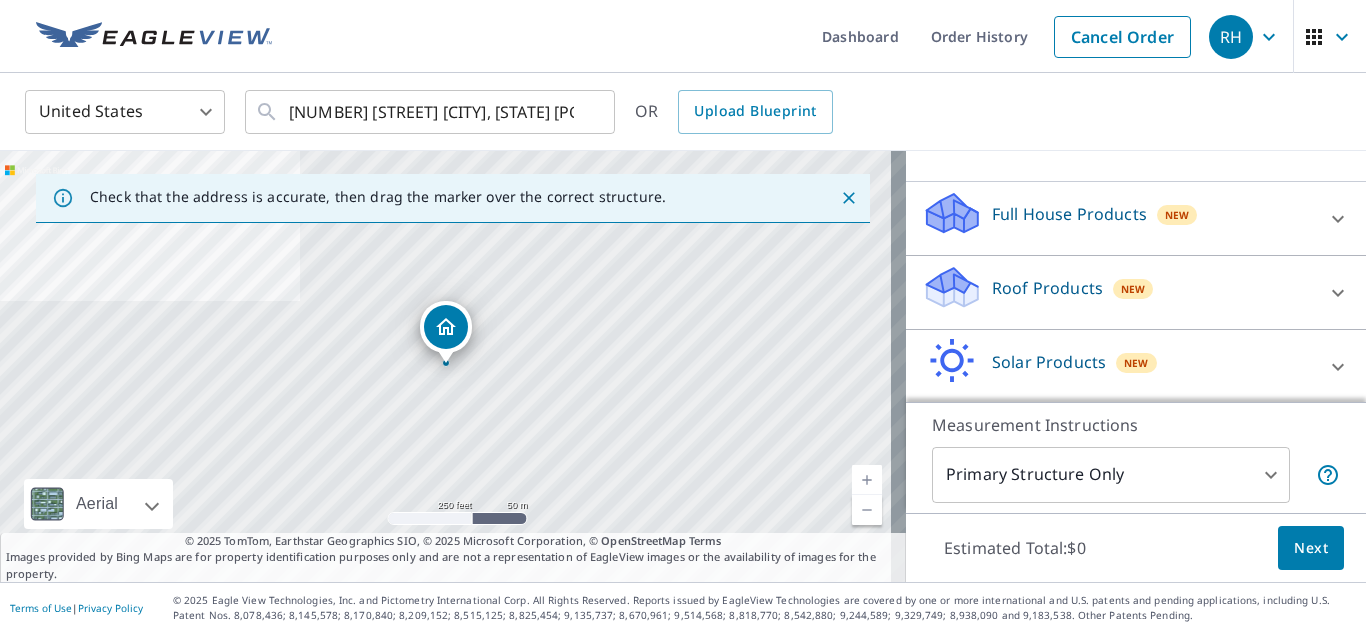click on "New" at bounding box center (1133, 288) 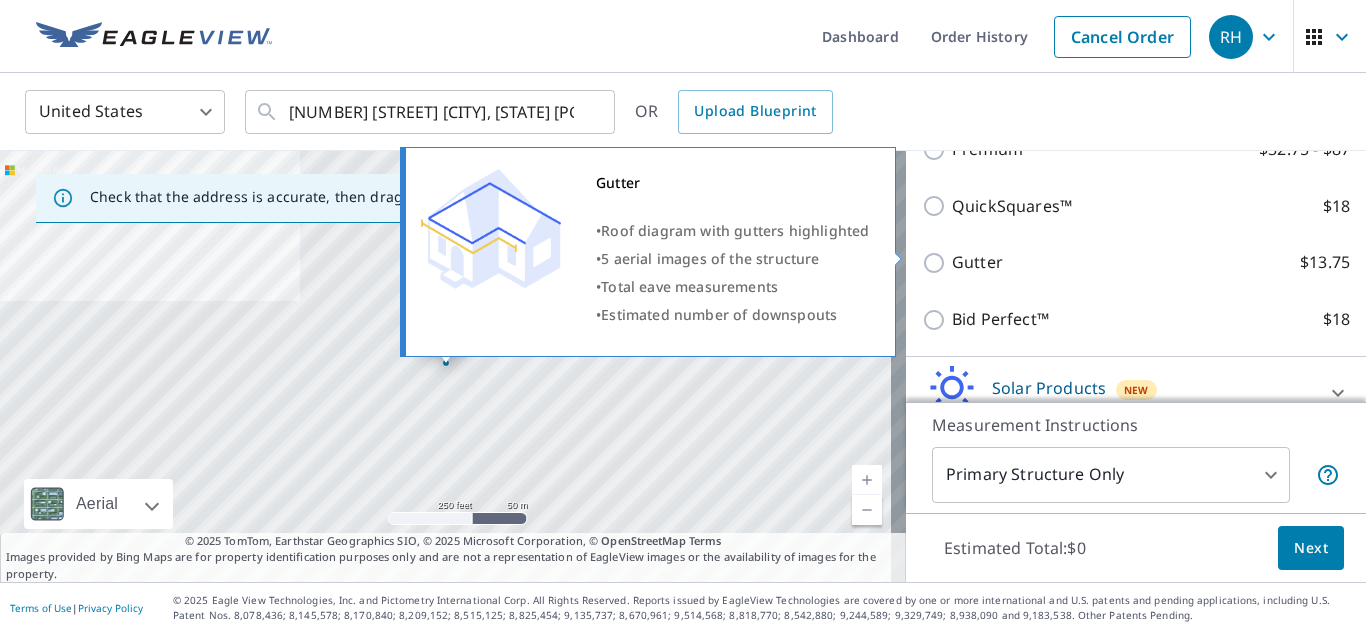 scroll, scrollTop: 300, scrollLeft: 0, axis: vertical 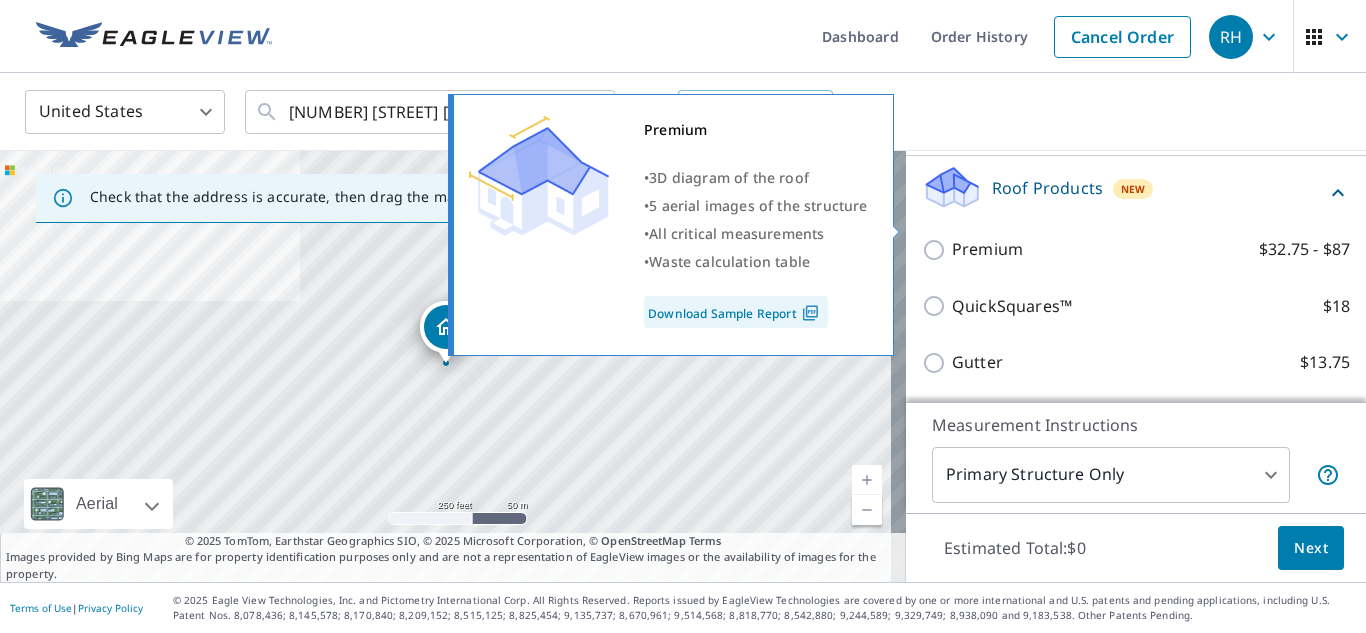 click on "Download Sample Report" at bounding box center (736, 312) 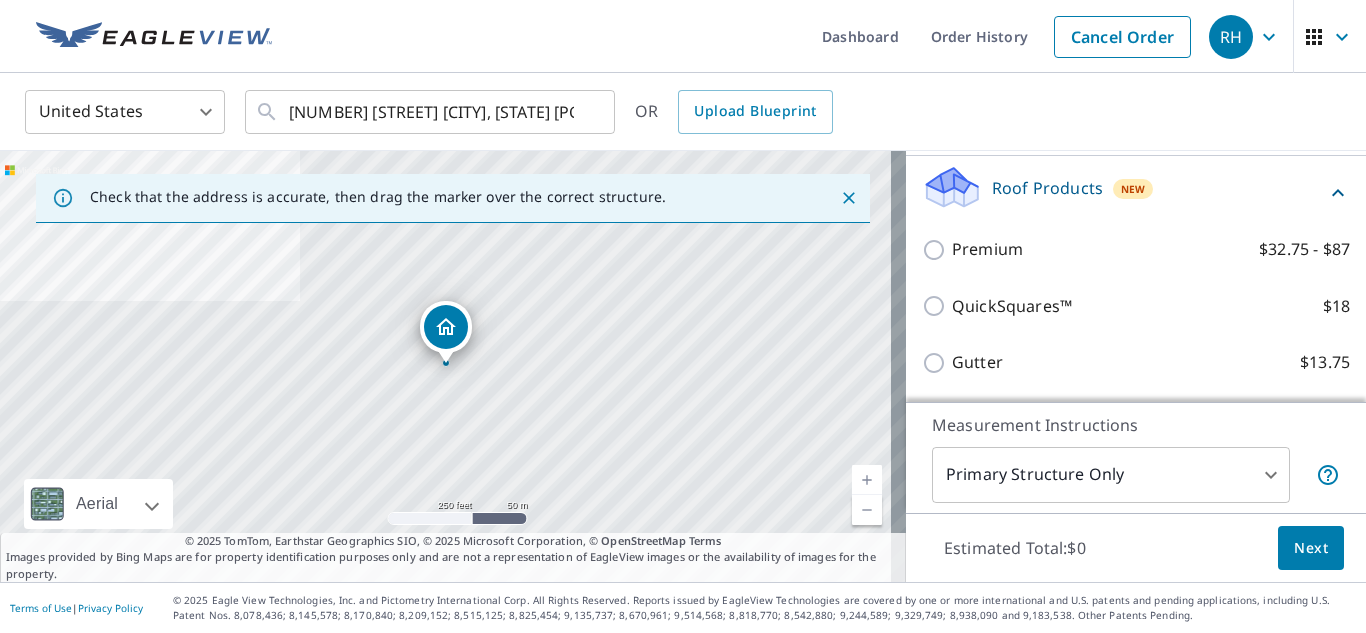 scroll, scrollTop: 400, scrollLeft: 0, axis: vertical 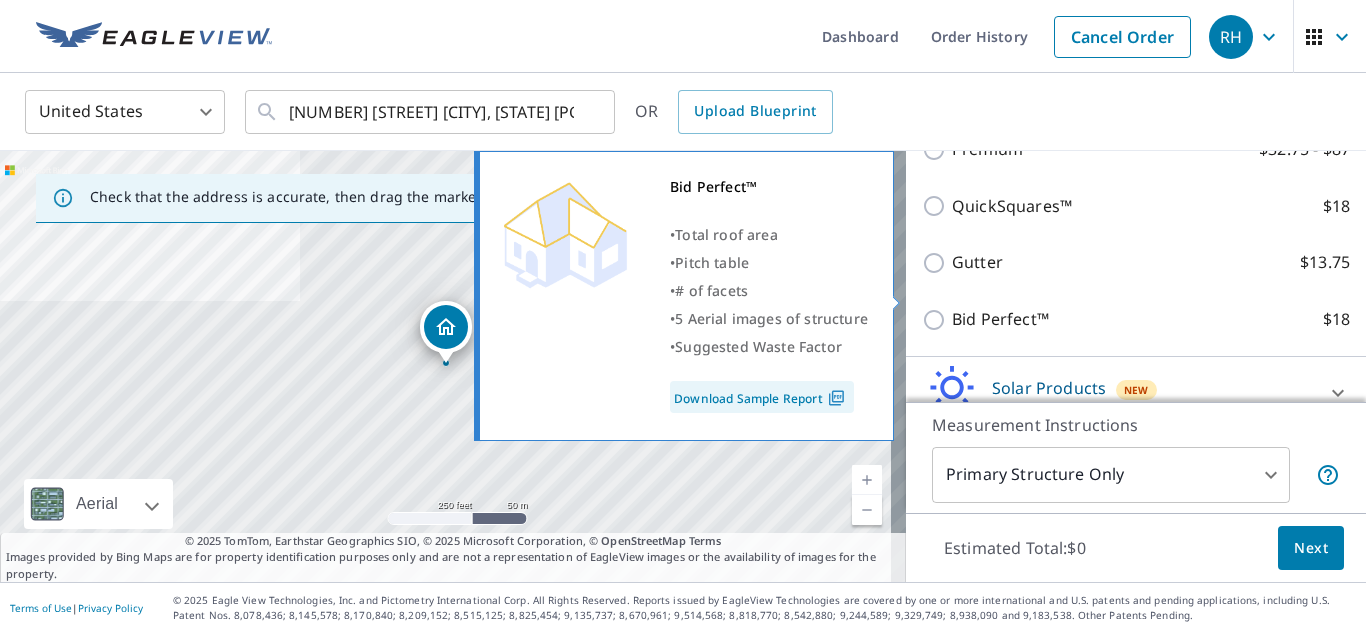 click on "Download Sample Report" at bounding box center (762, 397) 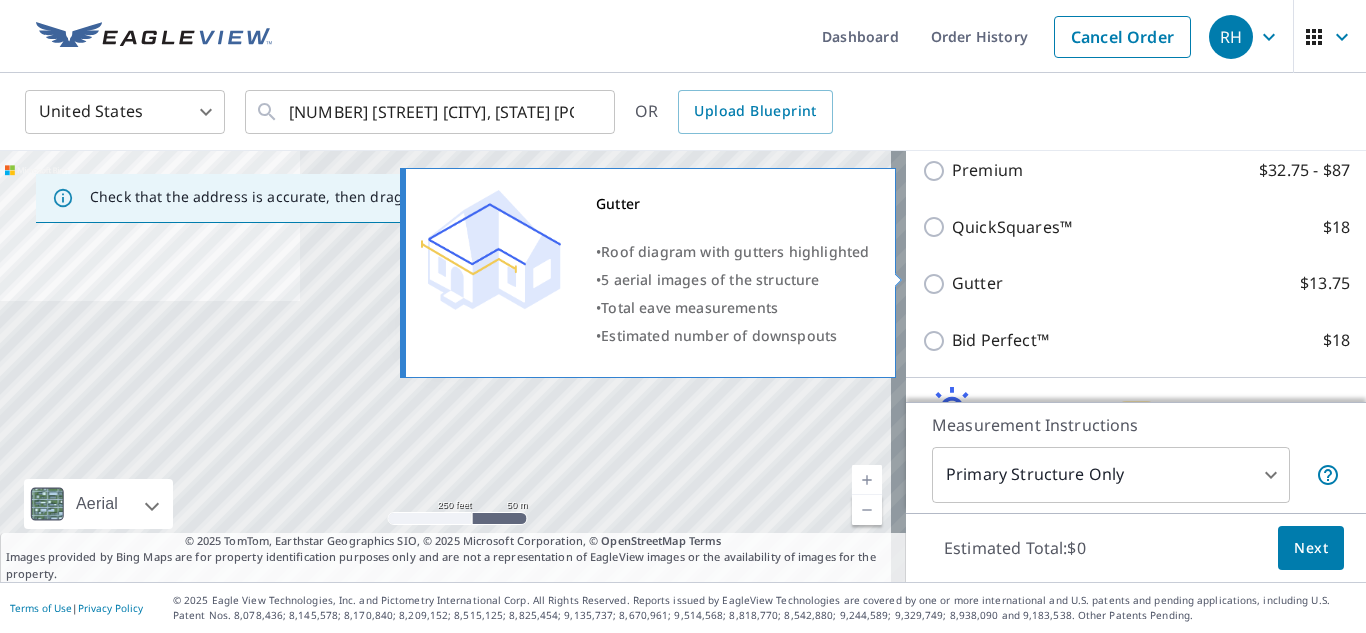 scroll, scrollTop: 279, scrollLeft: 0, axis: vertical 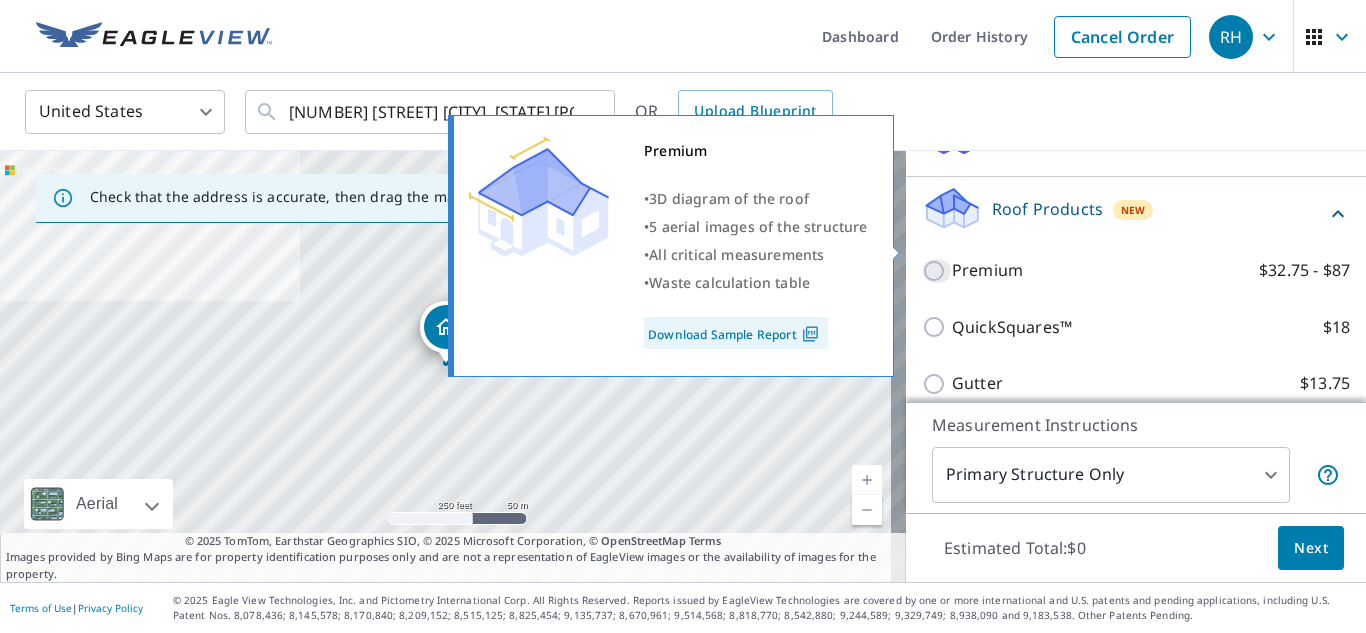 click on "Premium $32.75 - $87" at bounding box center (937, 271) 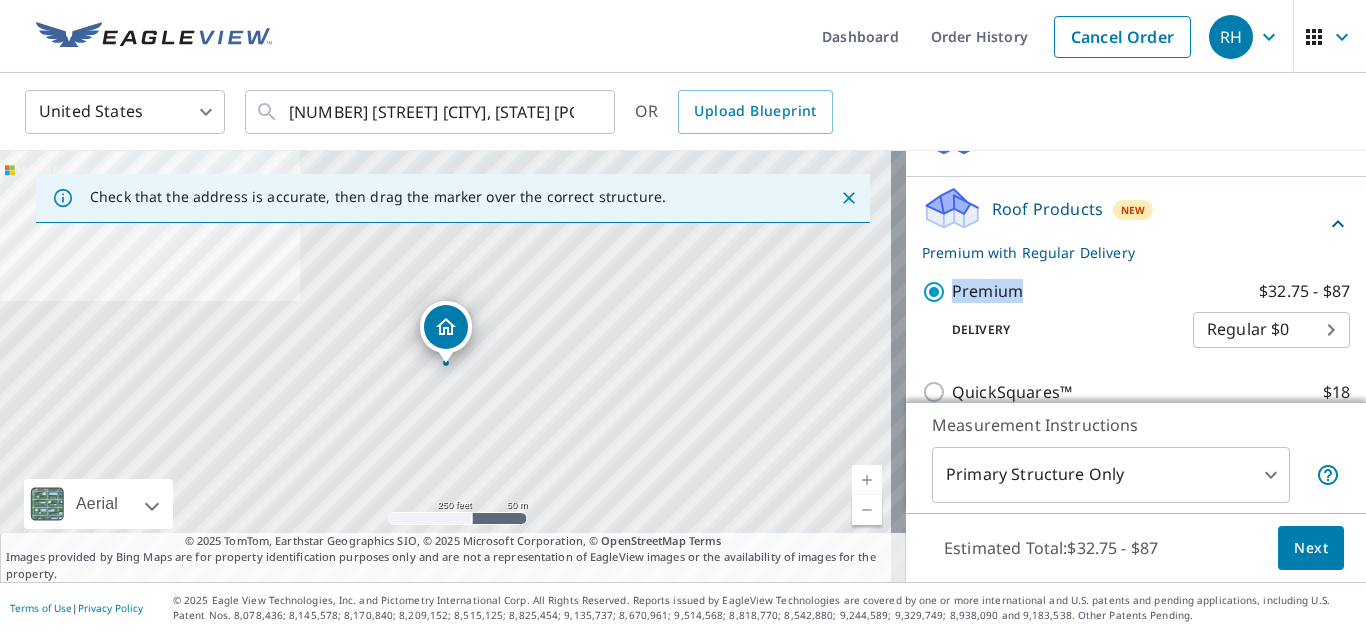 click on "Premium $32.75 - $87 Delivery Regular $0 8 ​" at bounding box center [1136, 313] 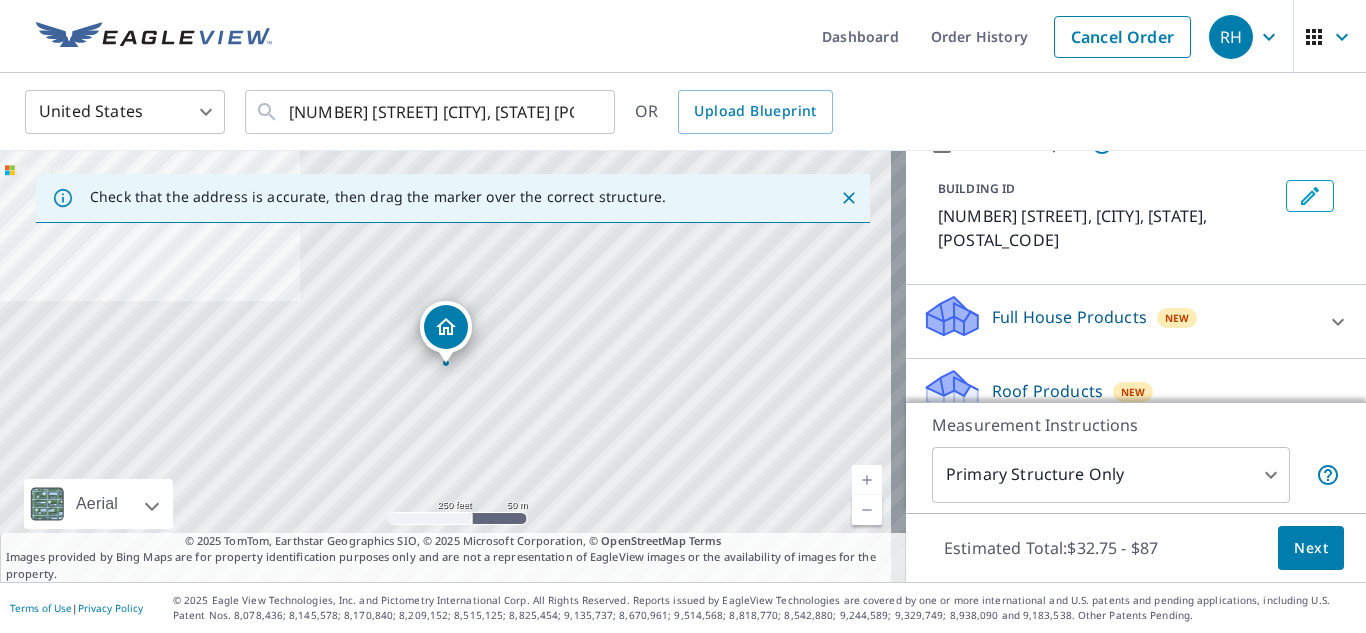 scroll, scrollTop: 0, scrollLeft: 0, axis: both 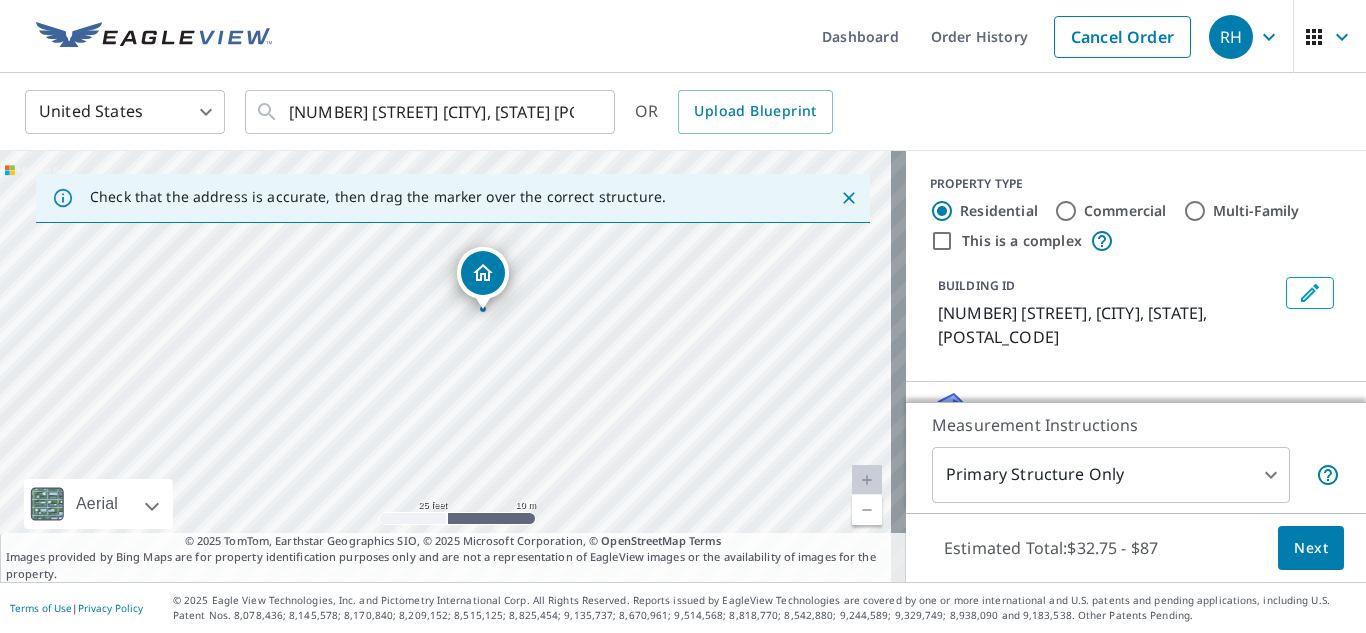 click on "[NUMBER] [STREET] [CITY], [STATE] [ZIPCODE]" at bounding box center (453, 366) 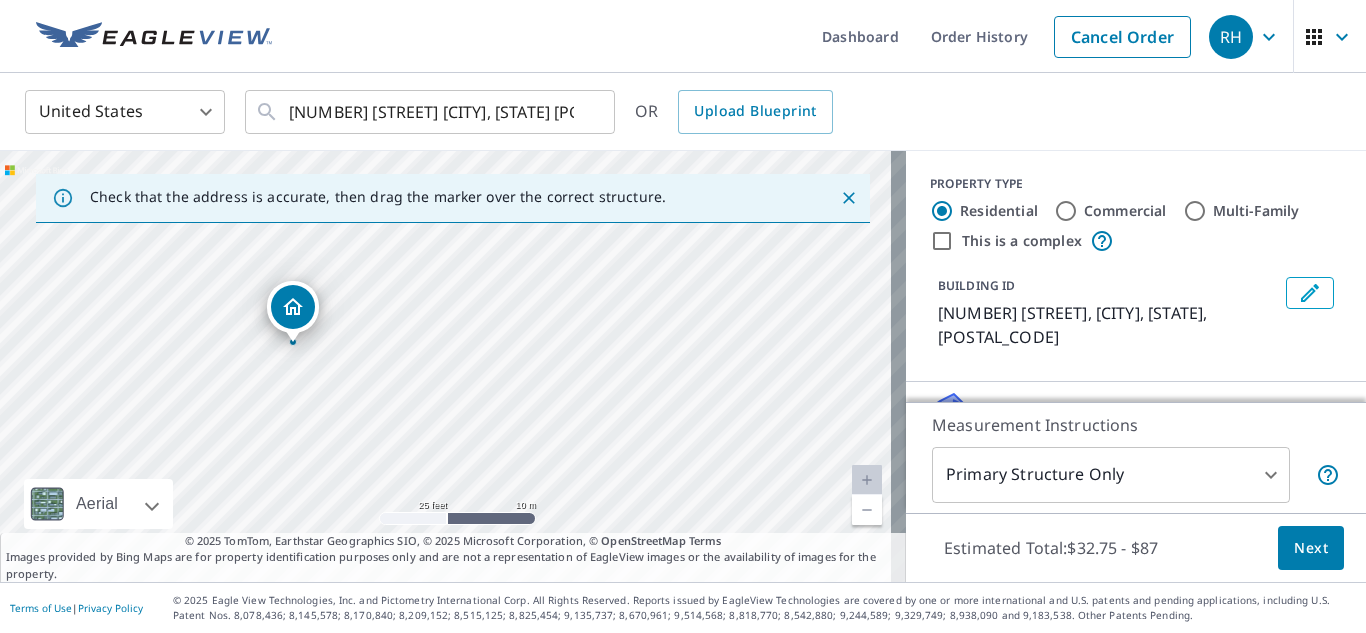 drag, startPoint x: 444, startPoint y: 321, endPoint x: 291, endPoint y: 300, distance: 154.43445 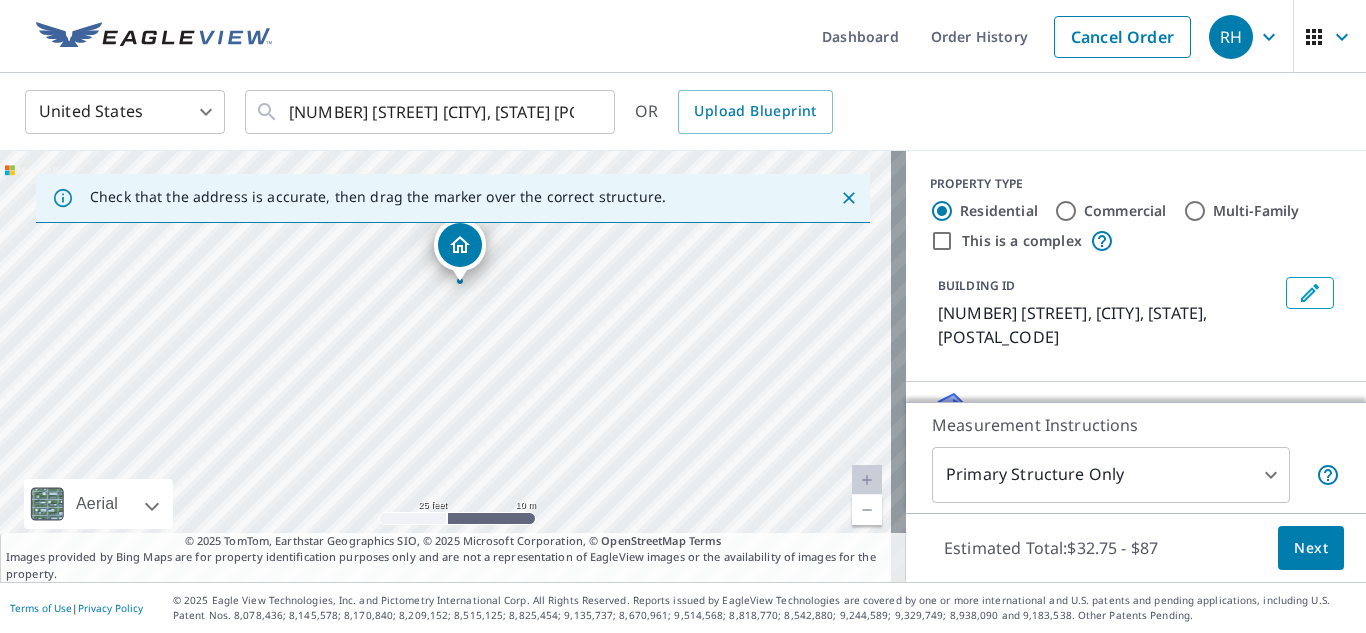 click on "5455 W 5th Ave Lakewood, CO 80226" at bounding box center [453, 366] 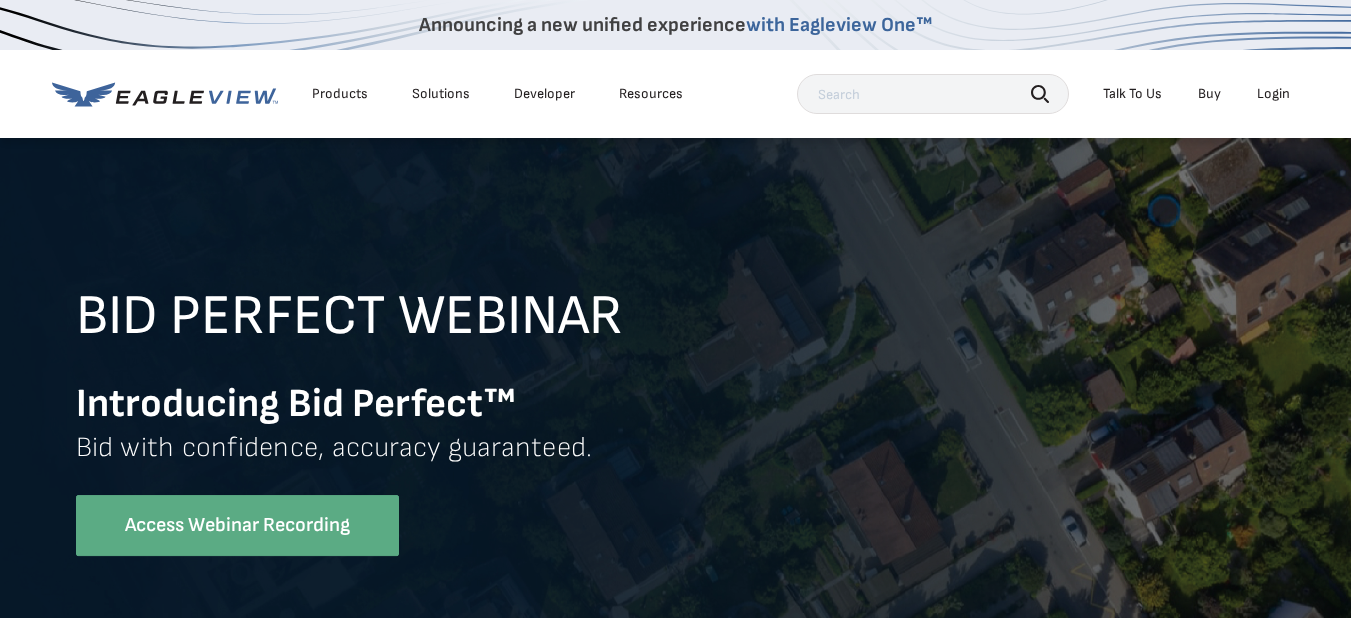 scroll, scrollTop: 600, scrollLeft: 0, axis: vertical 